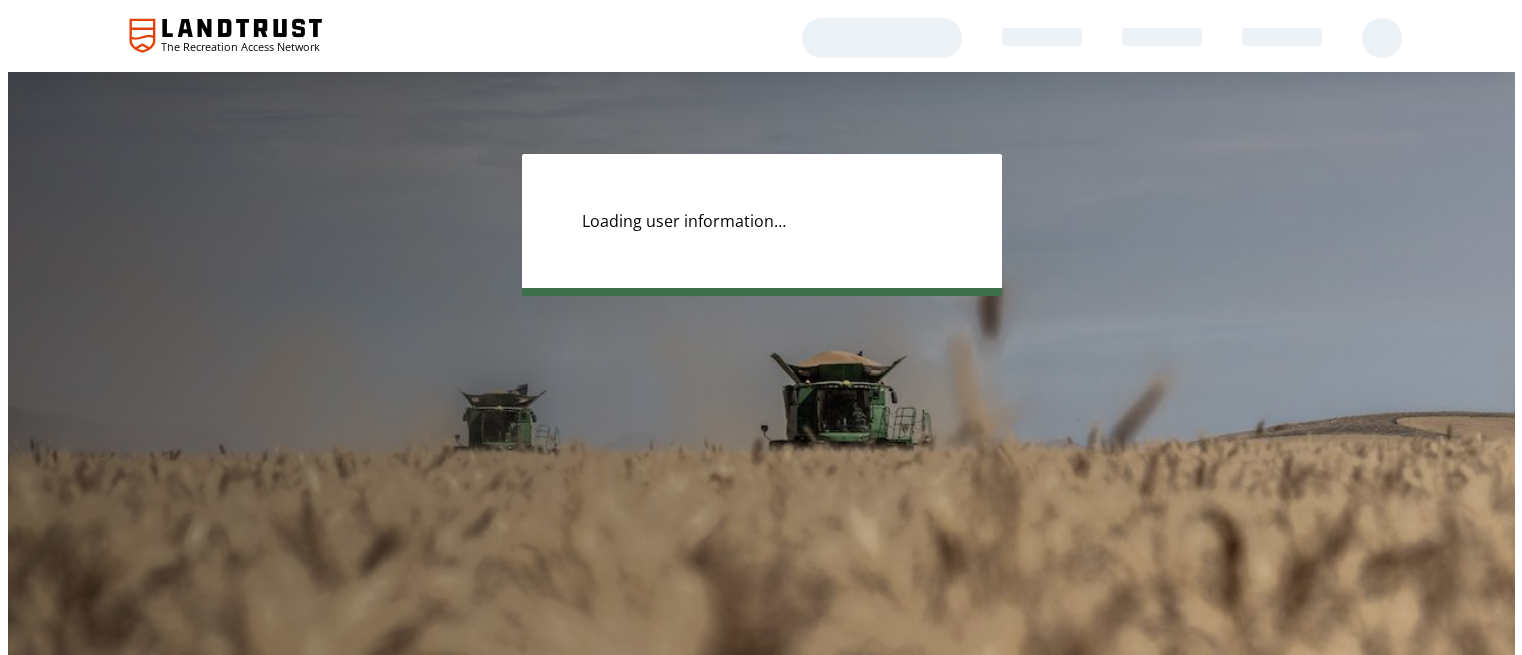 scroll, scrollTop: 0, scrollLeft: 0, axis: both 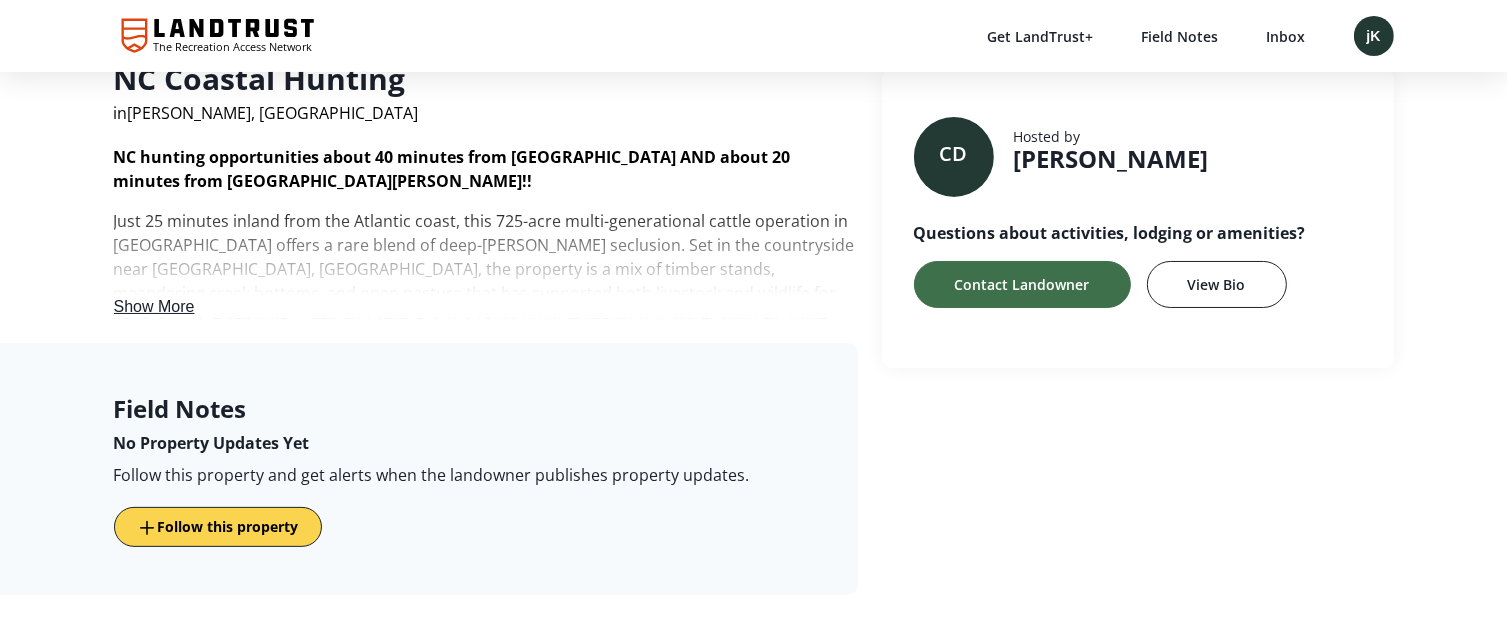 click on "Show More" at bounding box center (154, 306) 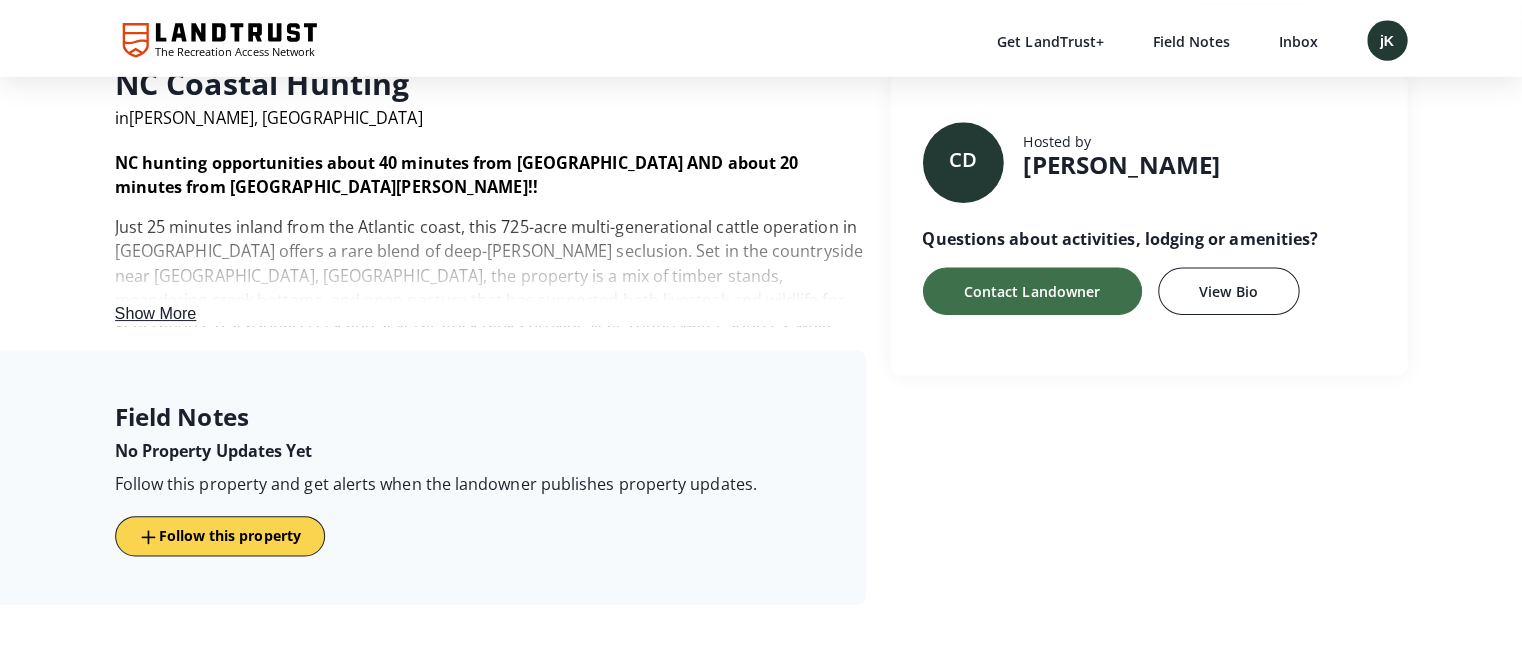 scroll, scrollTop: 0, scrollLeft: 0, axis: both 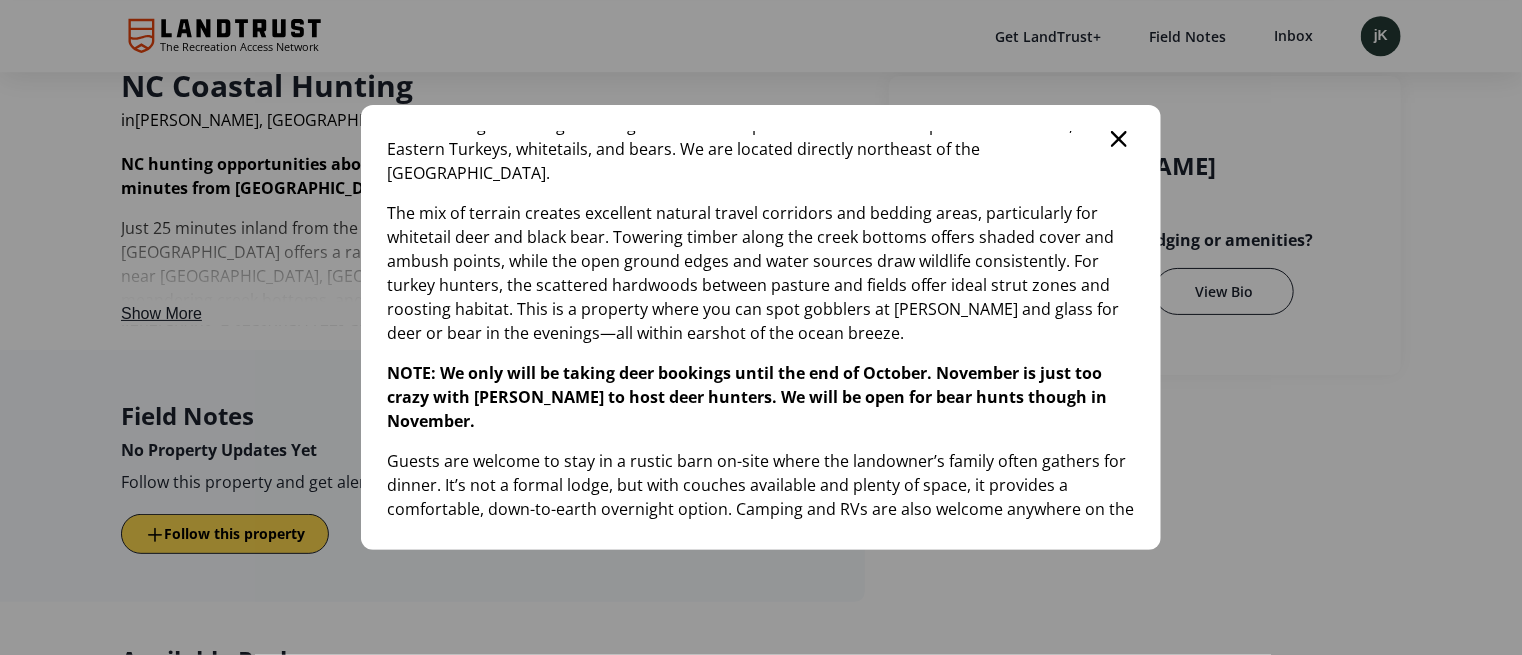 click on "Package Details NC hunting opportunities about 40 minutes from Wilmington AND about 20 minutes from Camp Lejeune!!
Just 25 minutes inland from the Atlantic coast, this 725-acre multi-generational cattle operation in Duplin County offers a rare blend of deep-woods seclusion. Set in the countryside near Wallace, NC, the property is a mix of timber stands, meandering creek bottoms, and open pasture that has supported both livestock and wildlife for generations. A seasonal creek and several stock tanks provide year-round water sources, while natural forage and long-standing cattle rotation practices contribute to productive habitat, for Eastern Turkeys, whitetails, and bears. We are located directly northeast of the Angola Swamp.
NOTE: We only will be taking deer bookings until the end of October. November is just too crazy with calving to host deer hunters. We will be open for bear hunts though in November." at bounding box center [761, 327] 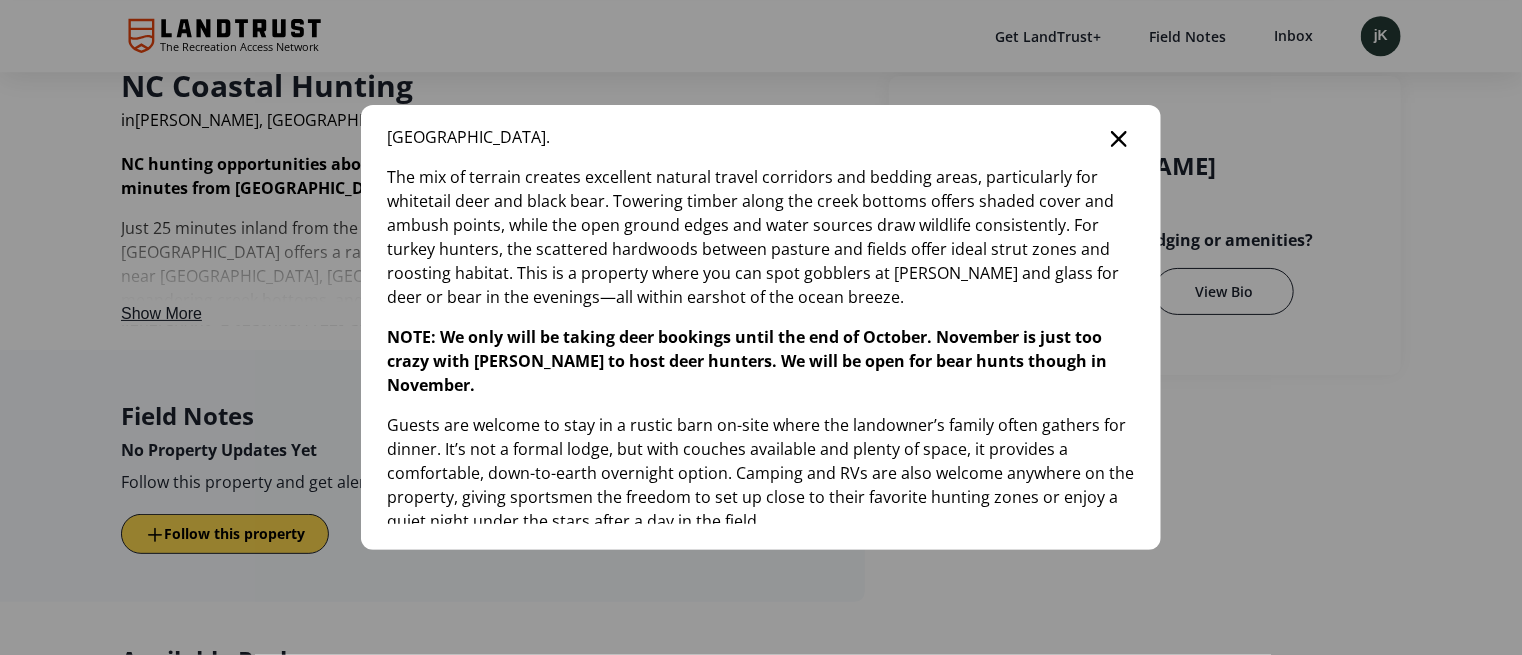scroll, scrollTop: 320, scrollLeft: 0, axis: vertical 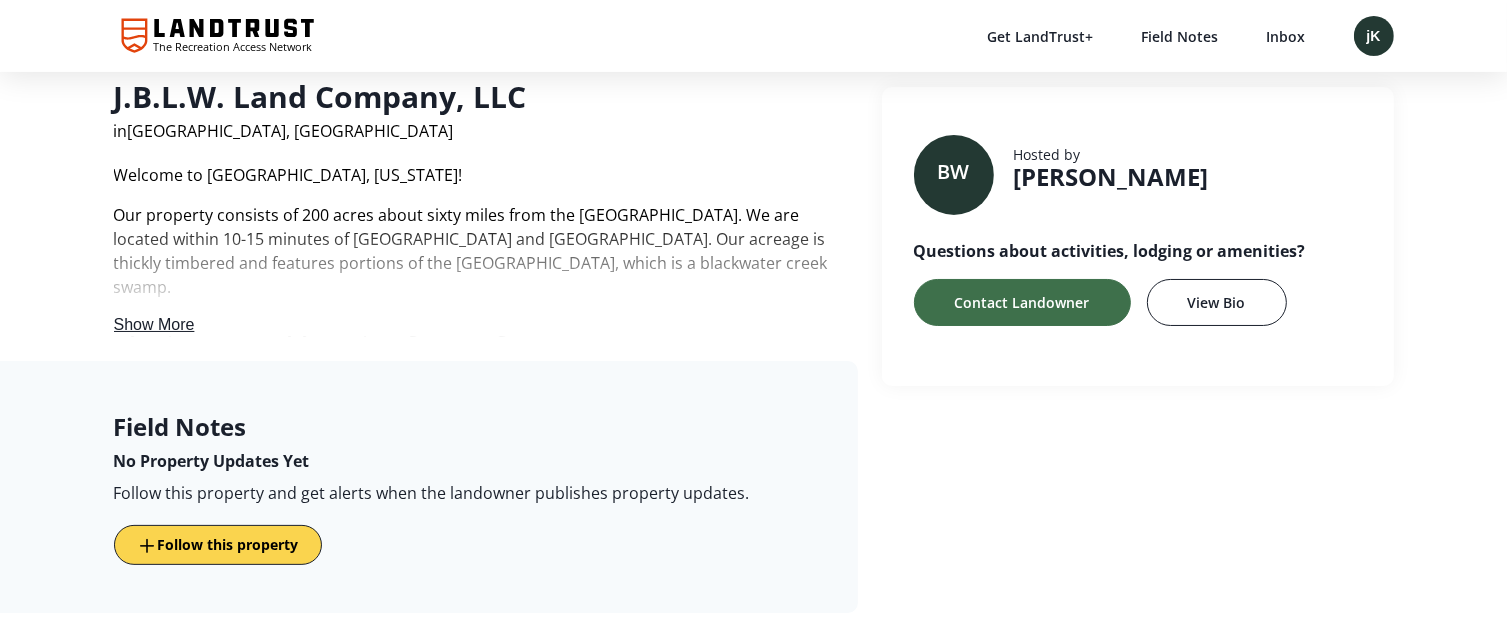 click on "Show More" at bounding box center (154, 324) 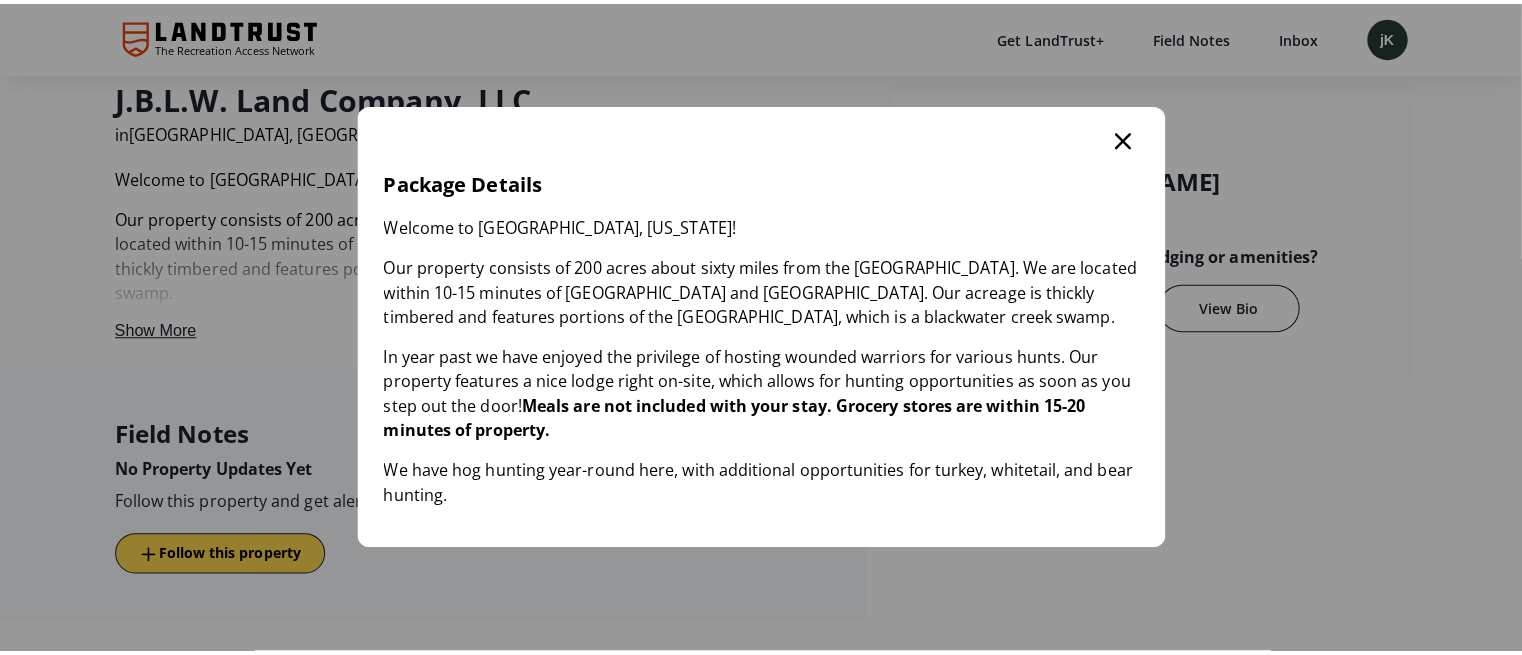 scroll, scrollTop: 0, scrollLeft: 0, axis: both 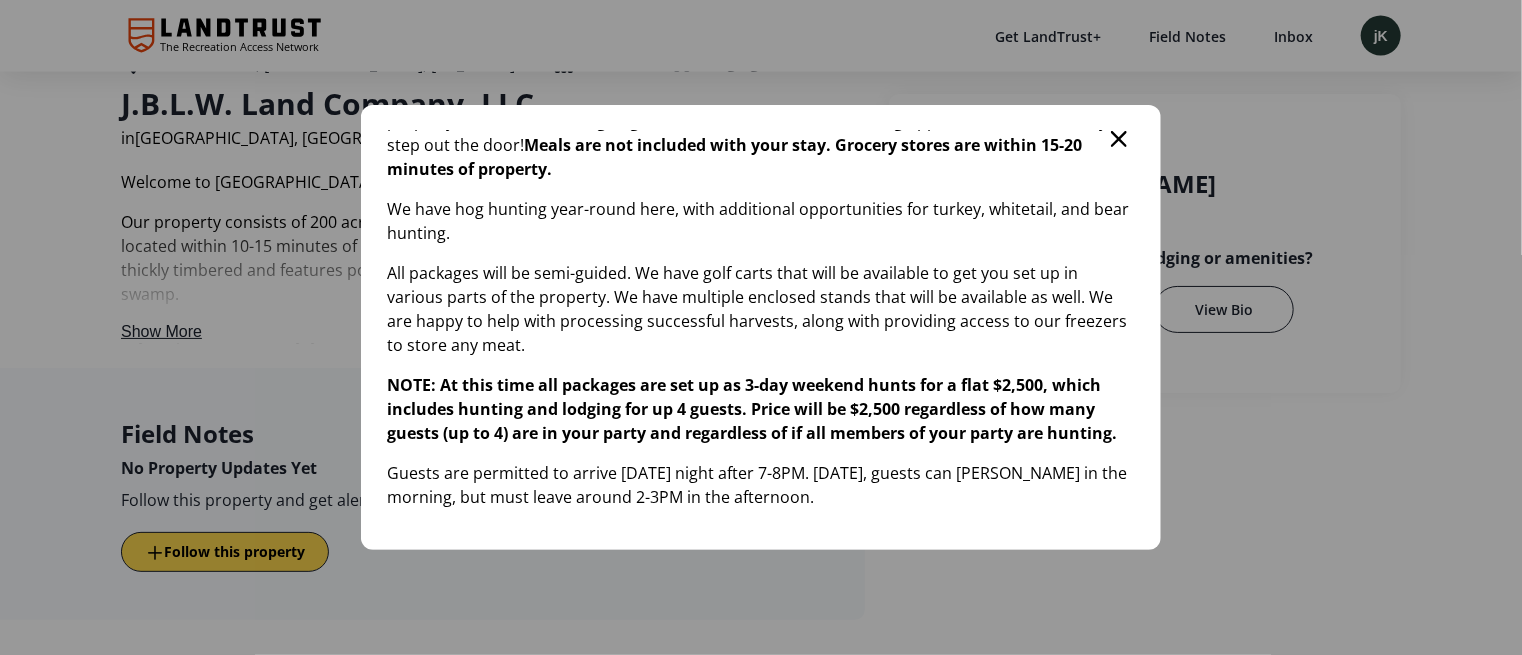 click 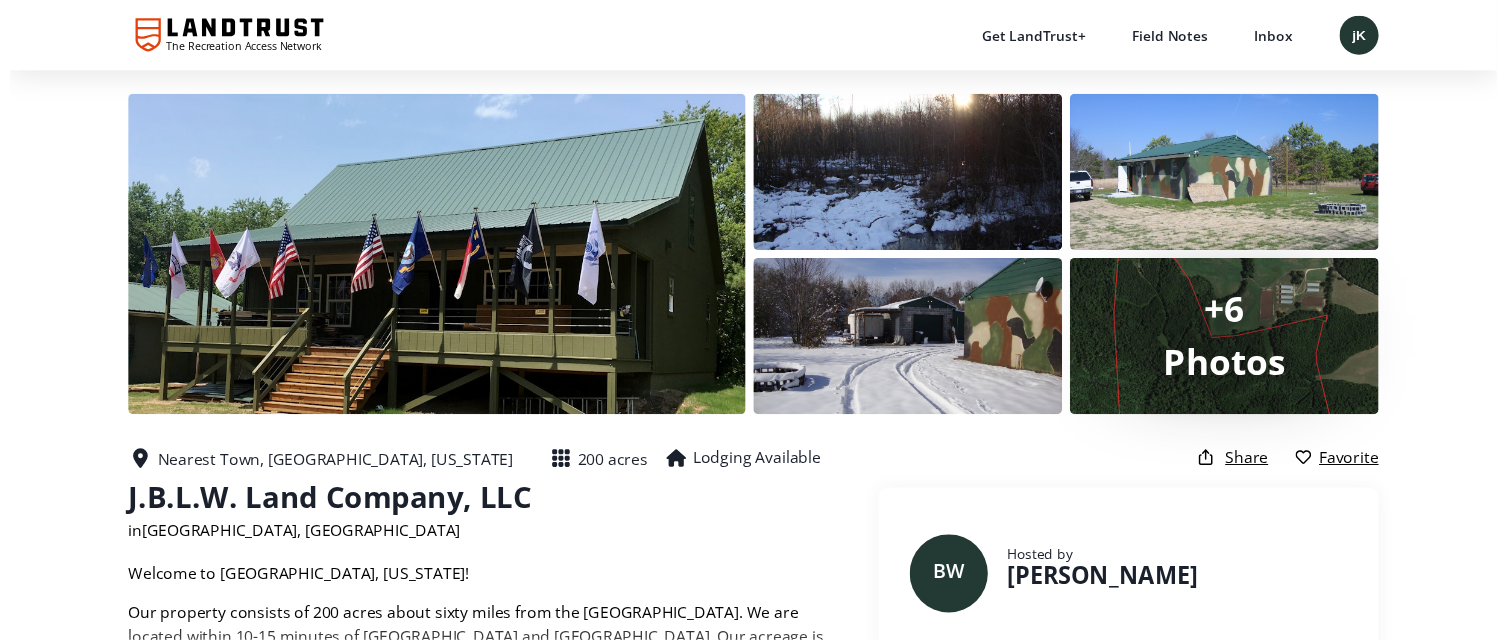 scroll, scrollTop: 405, scrollLeft: 0, axis: vertical 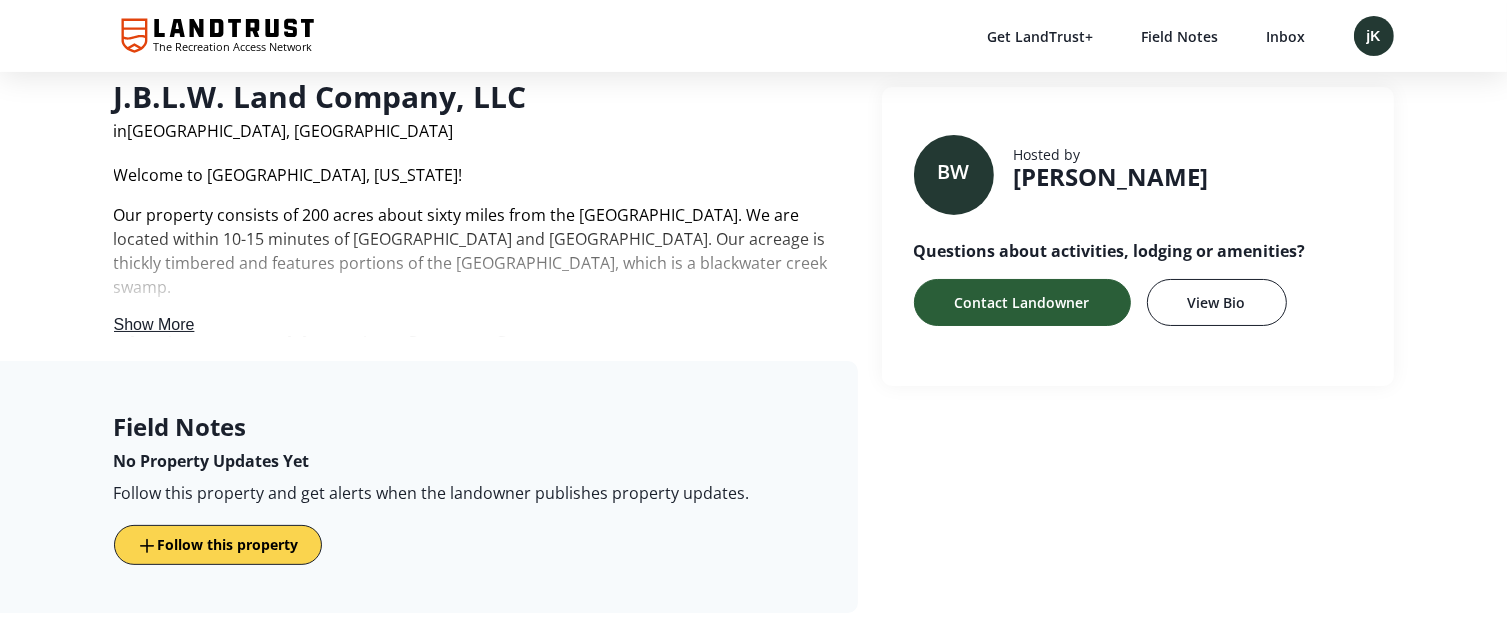 click on "Contact Landowner" at bounding box center [1022, 302] 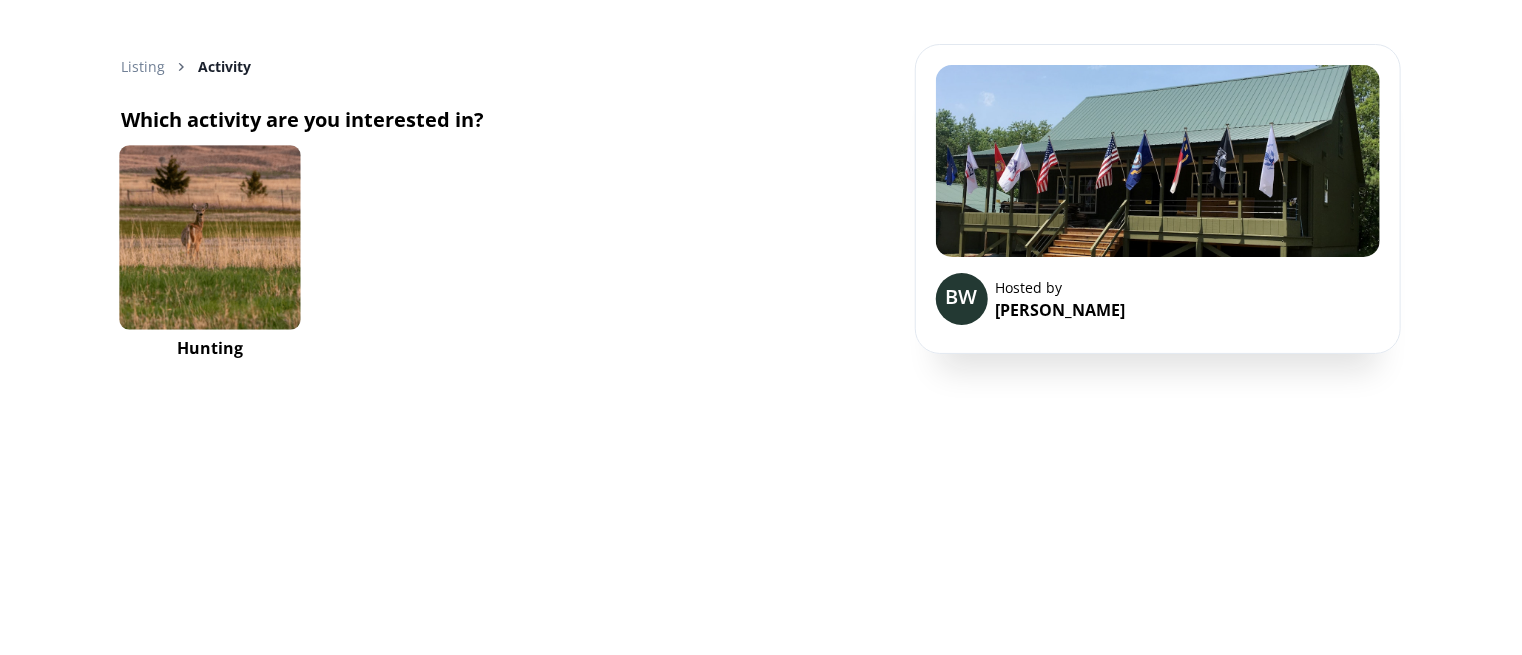 drag, startPoint x: 420, startPoint y: 218, endPoint x: 245, endPoint y: 276, distance: 184.36105 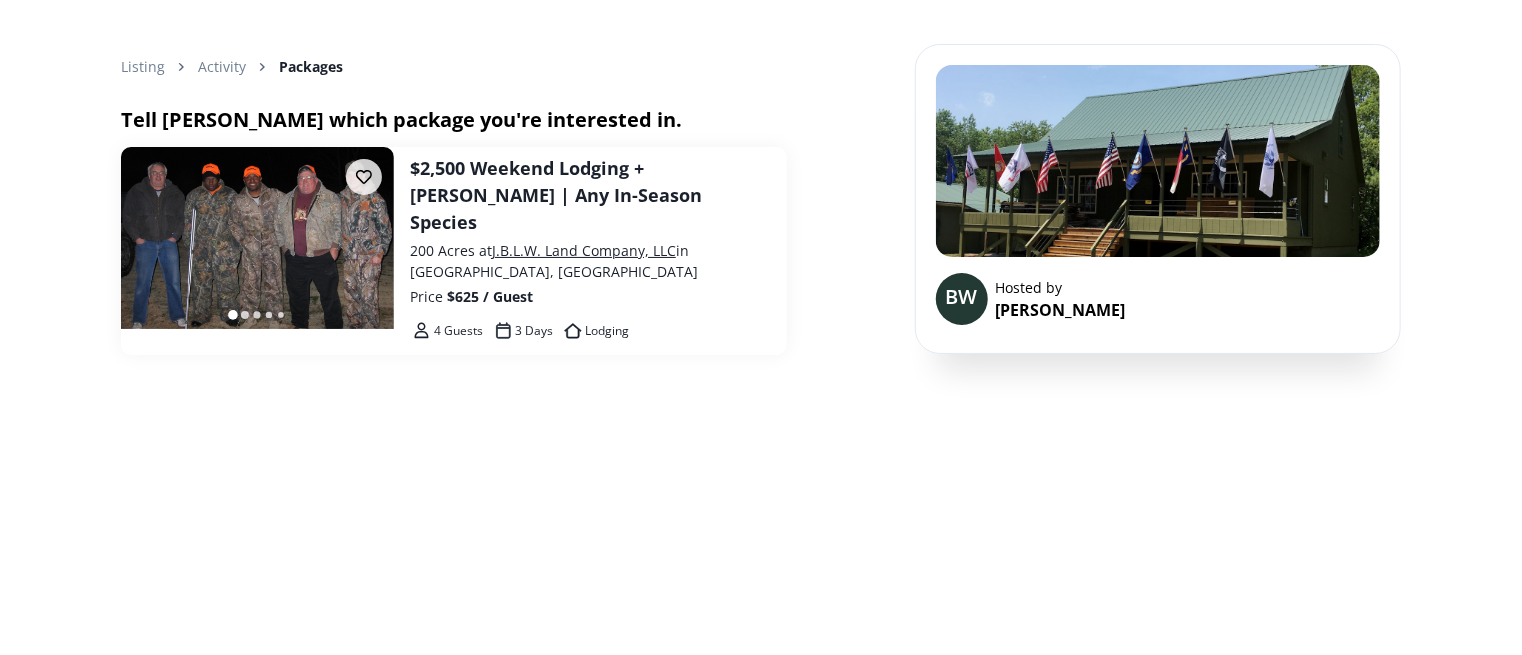 click on "Tell Brian which package you're interested in. $2,500 Weekend Lodging + Hunt | Any In-Season Species 200 Acres at  J.B.L.W. Land Company, LLC  in Mount Olive, NC Price   $625 / Guest 4 Guests 3 Days Lodging" at bounding box center [454, 258] 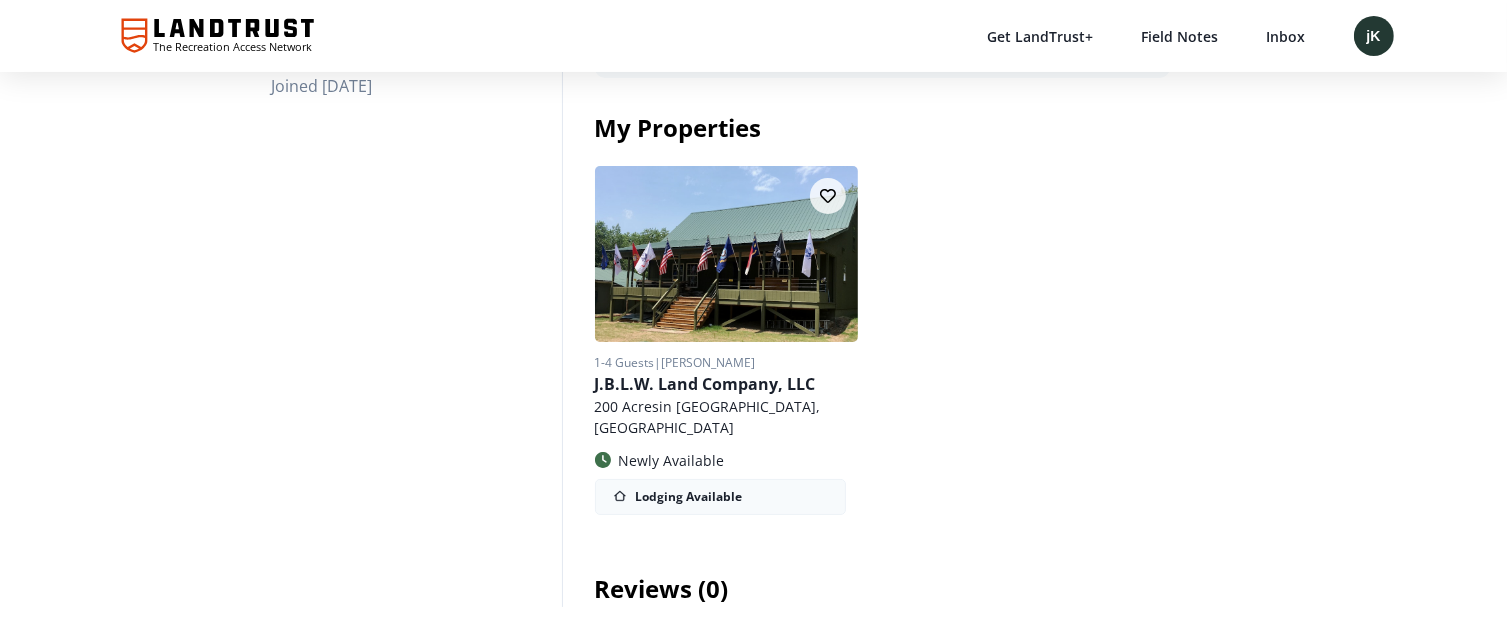 scroll, scrollTop: 188, scrollLeft: 0, axis: vertical 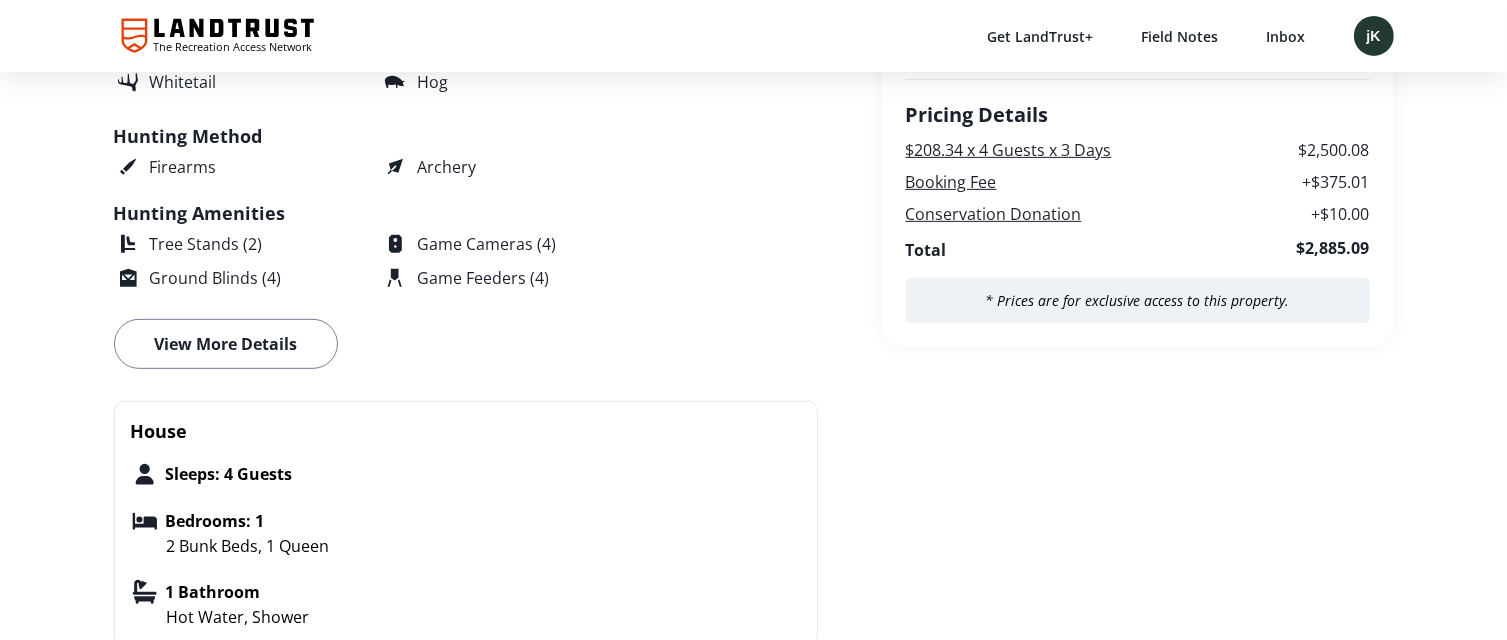 click on "View More Details" at bounding box center (226, 344) 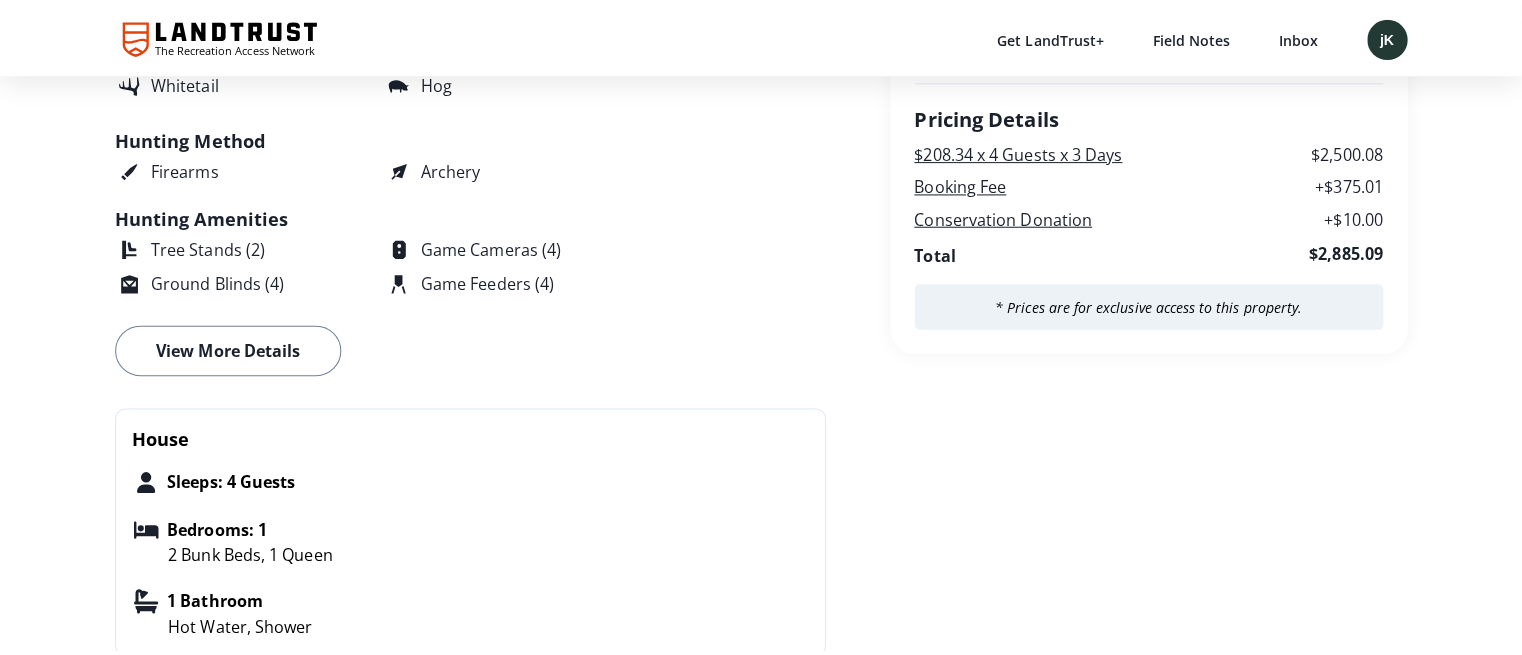scroll, scrollTop: 0, scrollLeft: 0, axis: both 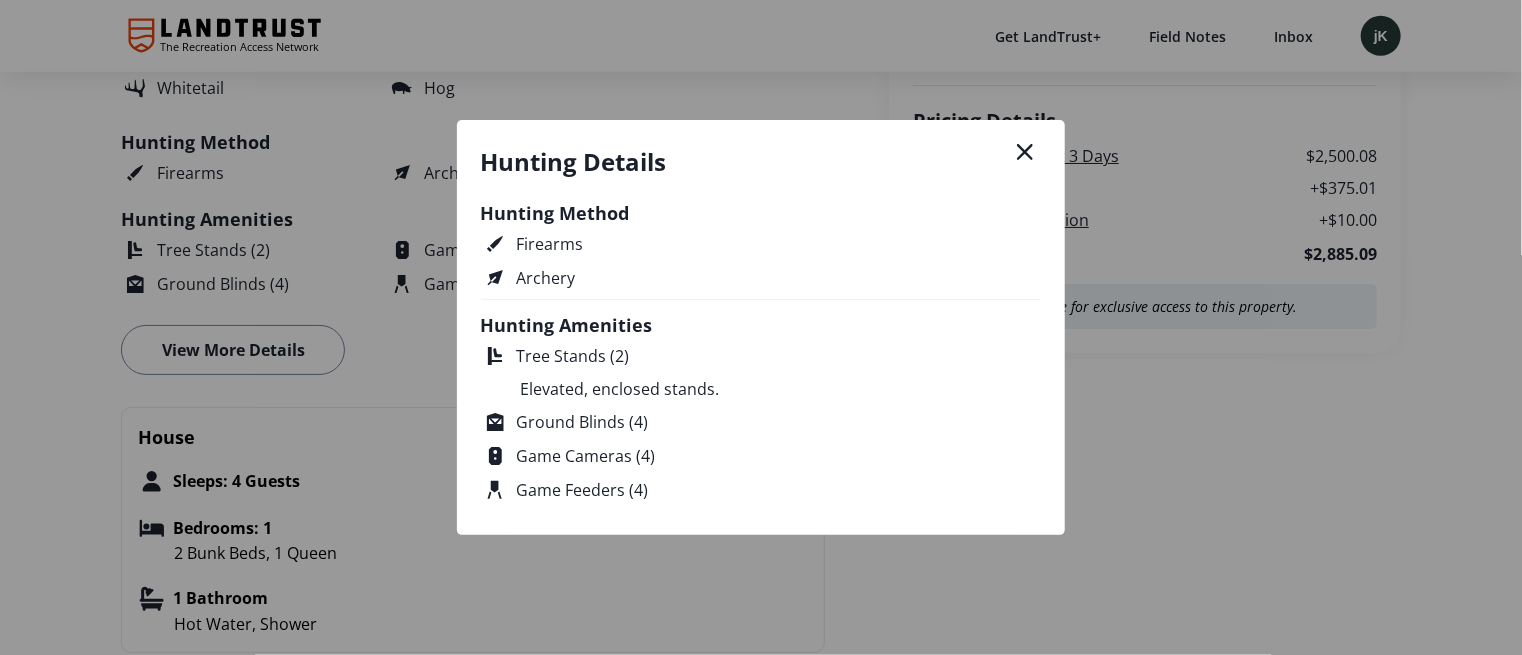 click 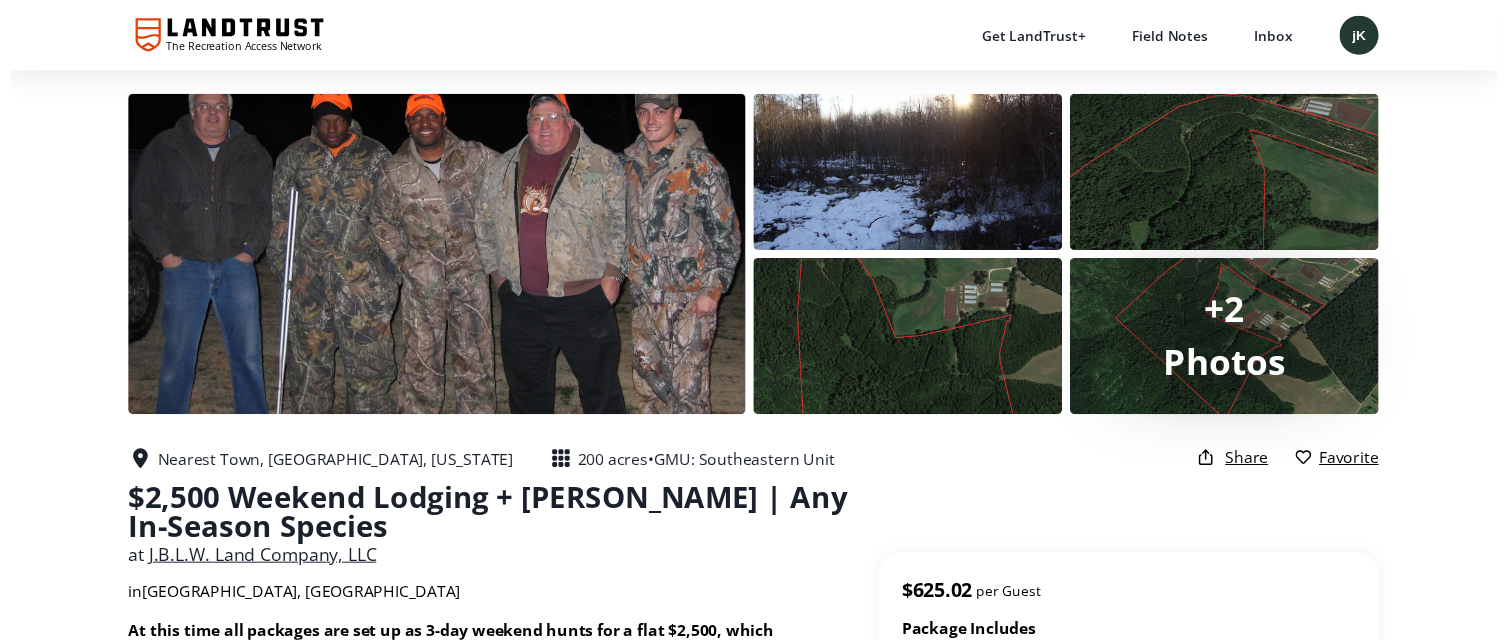 scroll, scrollTop: 872, scrollLeft: 0, axis: vertical 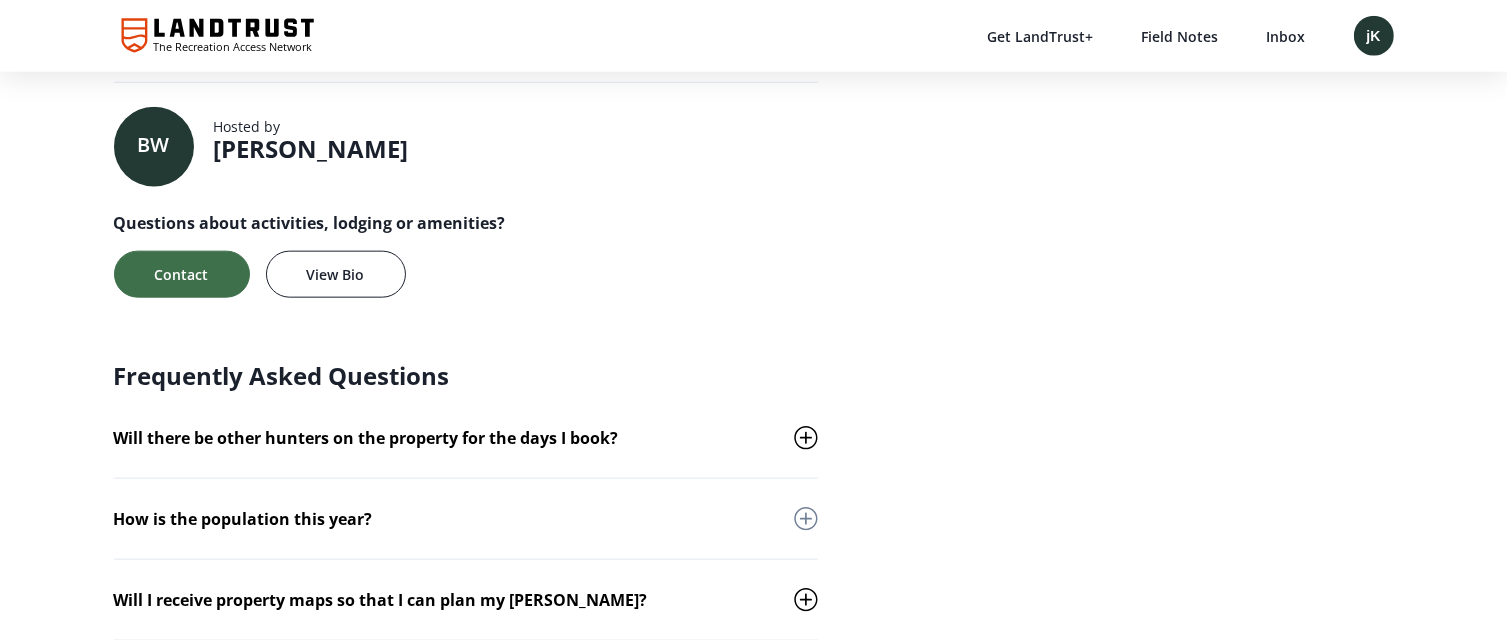click 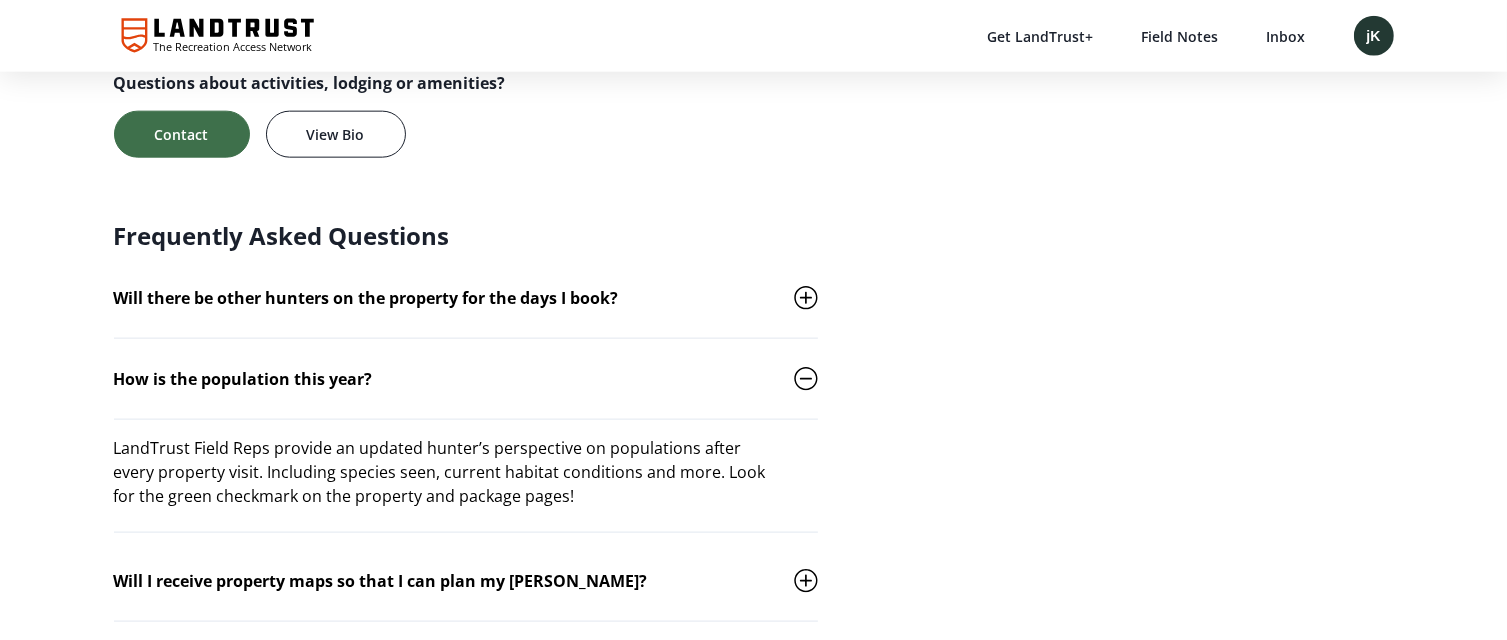 scroll, scrollTop: 2504, scrollLeft: 0, axis: vertical 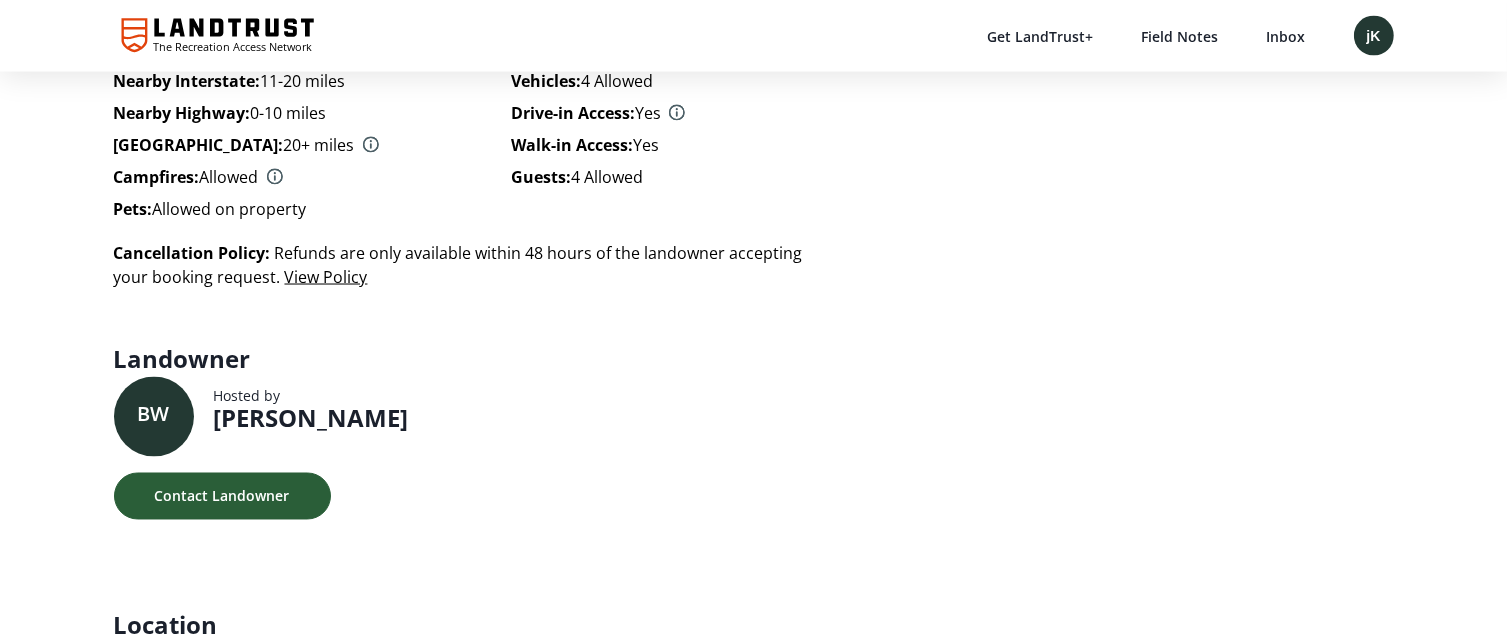 click on "Contact Landowner" at bounding box center [222, 496] 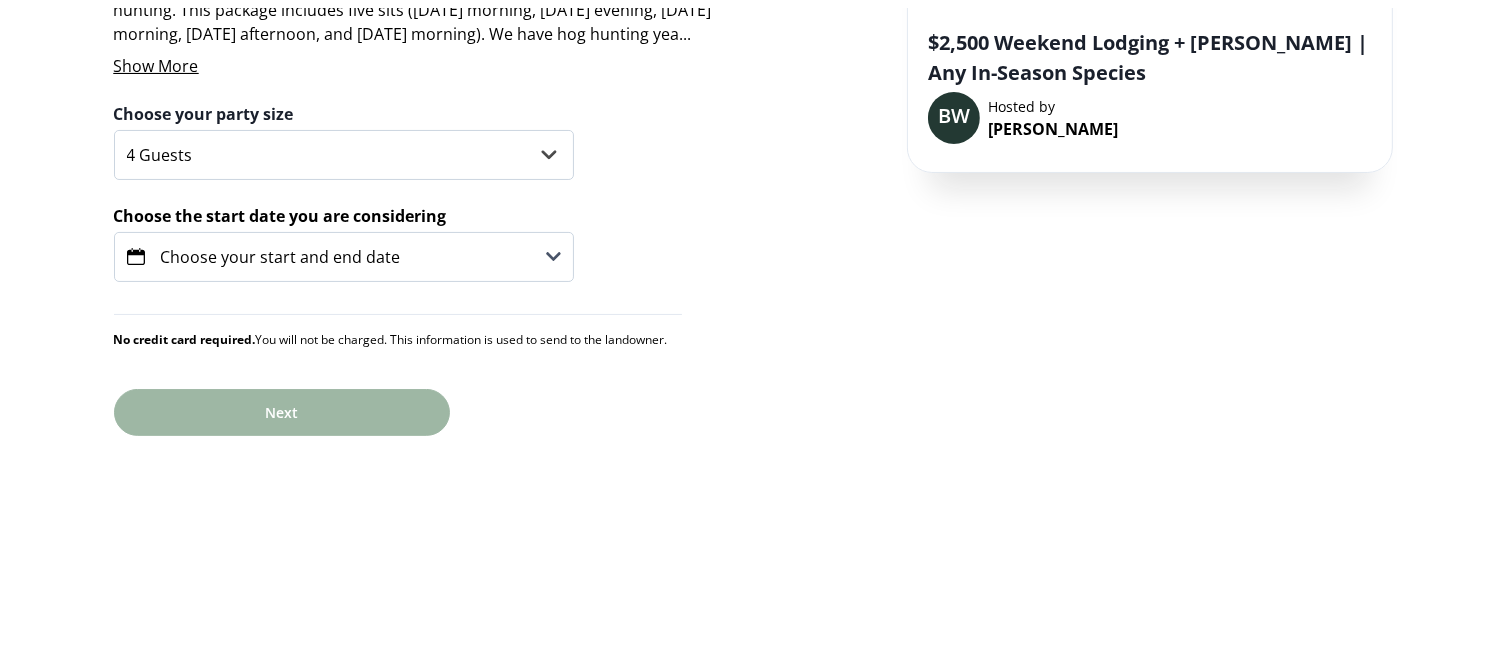 scroll, scrollTop: 0, scrollLeft: 0, axis: both 